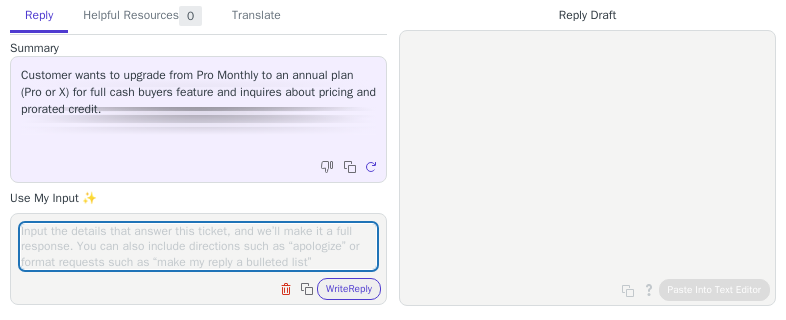 scroll, scrollTop: 0, scrollLeft: 0, axis: both 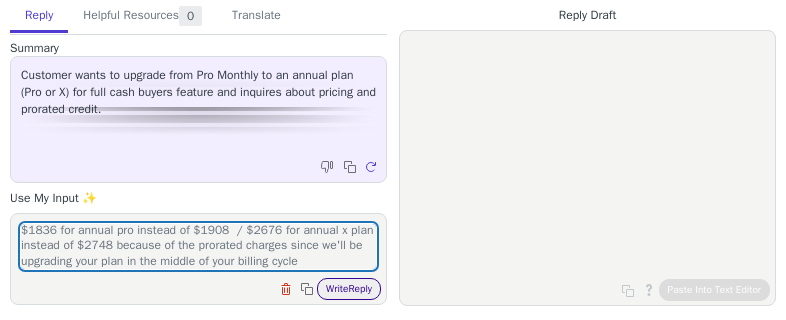 type on "$1836 for annual pro instead of $1908  / $2676 for annual x plan instead of $2748 because of the prorated charges since we'll be upgrading your plan in the middle of your billing cycle" 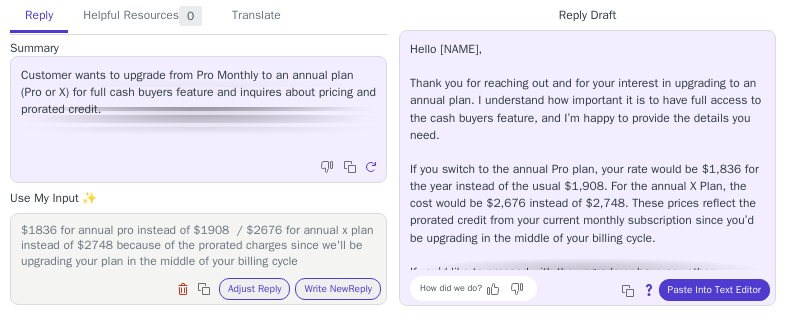scroll, scrollTop: 27, scrollLeft: 0, axis: vertical 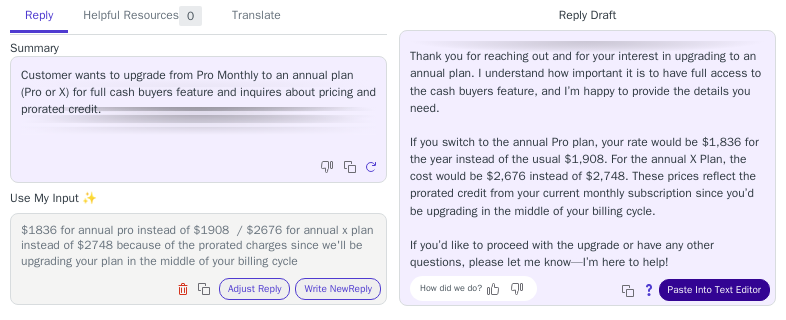 click on "Paste Into Text Editor" at bounding box center [714, 290] 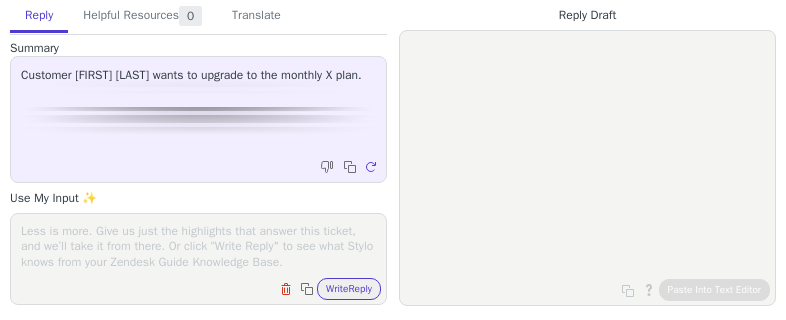 scroll, scrollTop: 0, scrollLeft: 0, axis: both 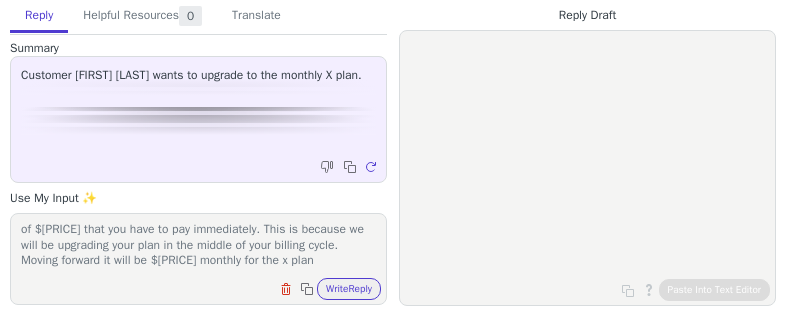 click on "for us to proceed with the upgrade, there will be a pro rated charge of $[PRICE] that you have to pay immediately. This is because we will be upgrading your plan in the middle of your billing cycle. Moving forward it will be $[PRICE] monthly for the x plan" at bounding box center [198, 246] 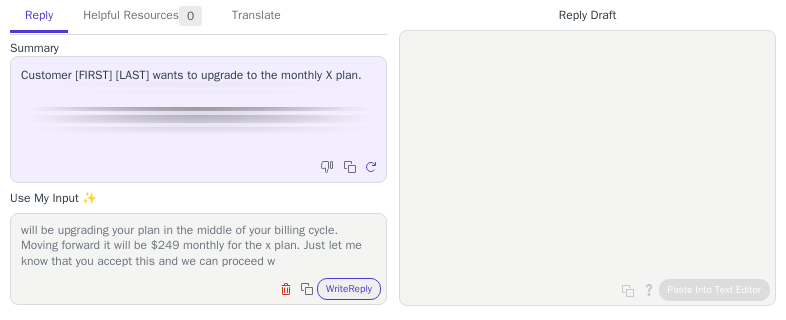 scroll, scrollTop: 47, scrollLeft: 0, axis: vertical 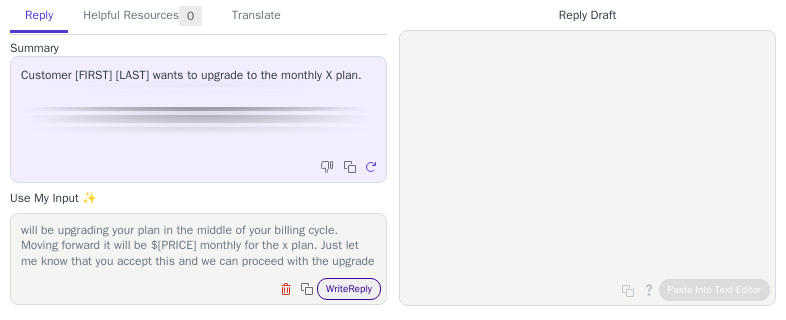 type on "for us to proceed with the upgrade, there will be a pro rated charge of $[PRICE] that you have to pay immediately. This is because we will be upgrading your plan in the middle of your billing cycle. Moving forward it will be $[PRICE] monthly for the x plan. Just let me know that you accept this and we can proceed with the upgrade" 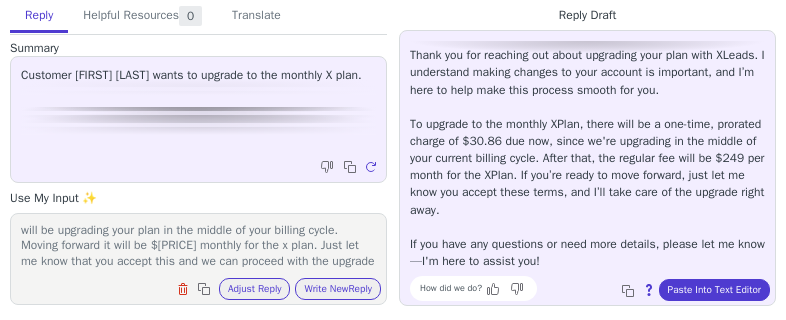 scroll, scrollTop: 45, scrollLeft: 0, axis: vertical 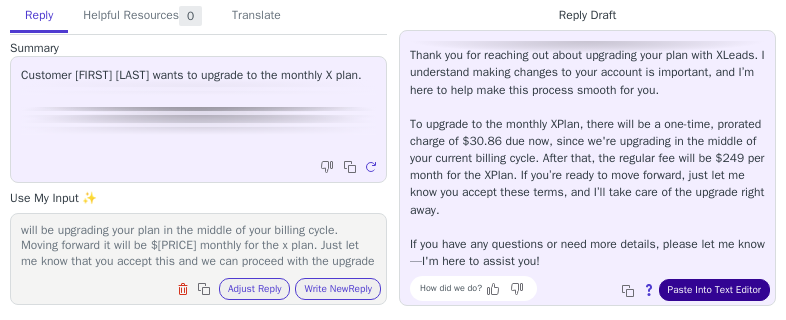 click on "Paste Into Text Editor" at bounding box center (714, 290) 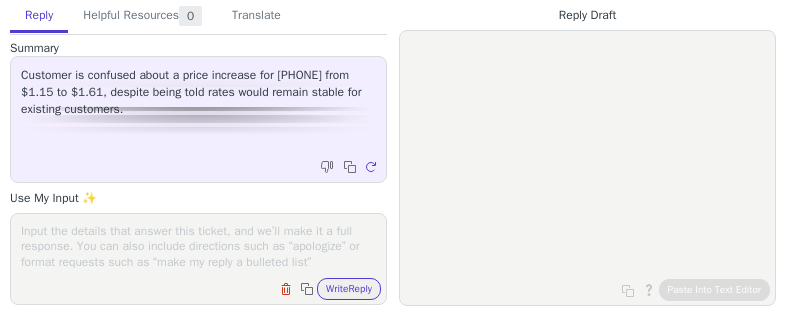 scroll, scrollTop: 0, scrollLeft: 0, axis: both 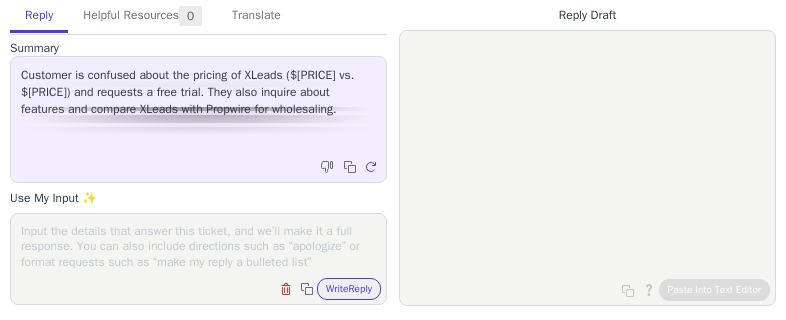 click at bounding box center [198, 246] 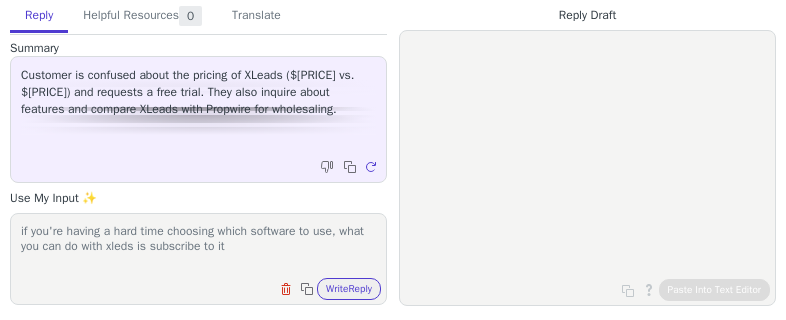 click on "if you're having a hard time choosing which software to use, what you can do with xleds is subscribe to it" at bounding box center (198, 246) 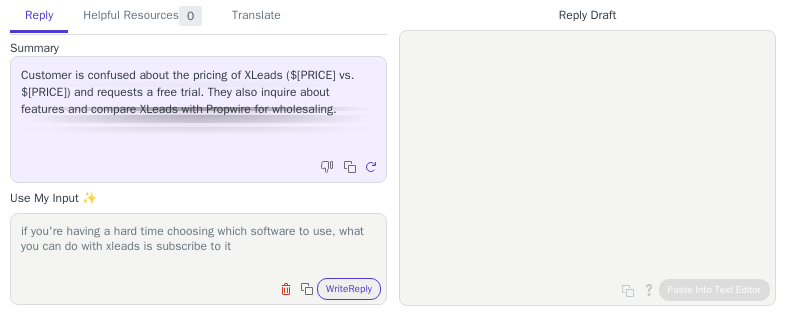 click on "if you're having a hard time choosing which software to use, what you can do with xleads is subscribe to it" at bounding box center [198, 246] 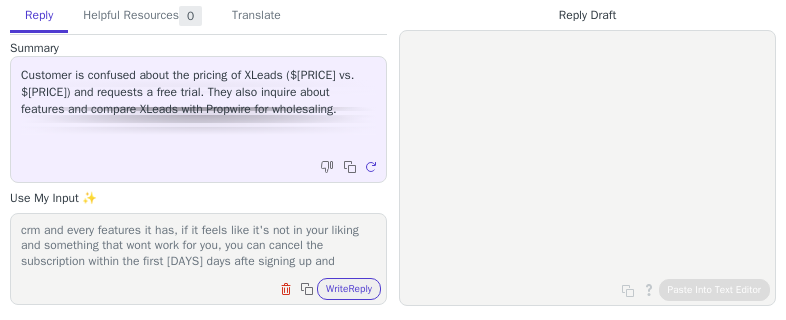 scroll, scrollTop: 47, scrollLeft: 0, axis: vertical 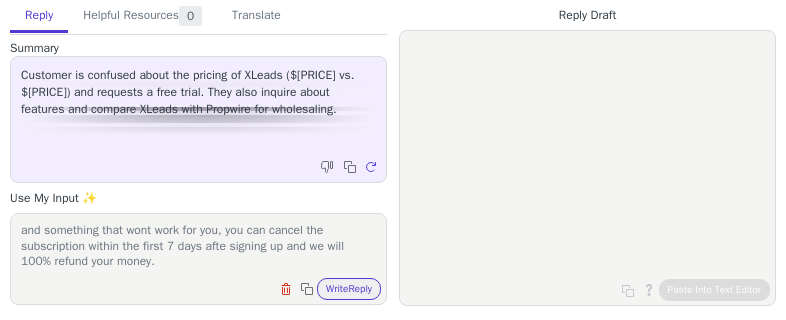 click on "if you're having a hard time choosing which software to use, what you can do with xleads is subscribe to it, test the software, use the crm and every features it has, if it feels like it's not in your liking and something that wont work for you, you can cancel the subscription within the first 7 days afte signing up and we will 100% refund your money." at bounding box center (198, 246) 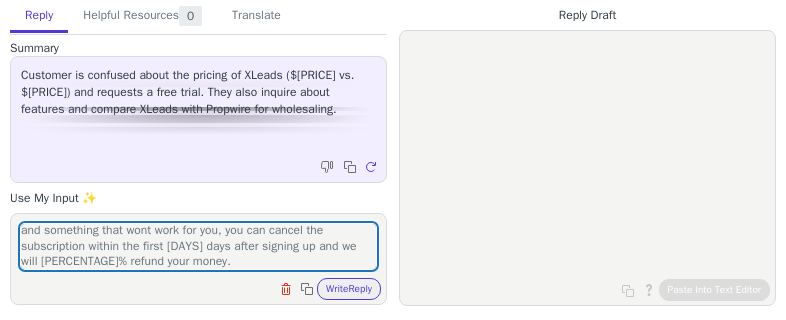 click on "Reply Helpful Resources  0   Translate Summary Customer is confused about the pricing of XLeads ($81 vs. $49) and requests a free trial. They also inquire about features and compare XLeads with Propwire for wholesaling. Copy to clipboard Regenerate Use My Input ✨ if you're having a hard time choosing which software to use, what you can do with xleads is subscribe to it, test the software, use the crm and every features it has, if it feels like it's not in your liking and something that wont work for you, you can cancel the subscription within the first 7 days after signing up and we will 100% refund your money.  Clear field Copy to clipboard Write  Reply Knowledge Base Articles   0 Regenerate Tickets   0 Regenerate Macros   0 Regenerate From Detected Language Czech English (United States) Danish Dutch French French (Canada) German Italian Japanese Korean Norwegian Polish Portuguese Portuguese (Brazil) Slovak Spanish Swedish To Czech English (United States) Danish Dutch French French (Canada) German Italian" at bounding box center [198, 153] 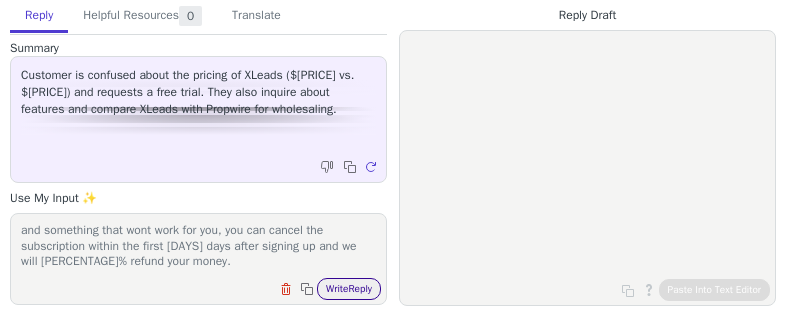 click on "Write  Reply" at bounding box center [349, 289] 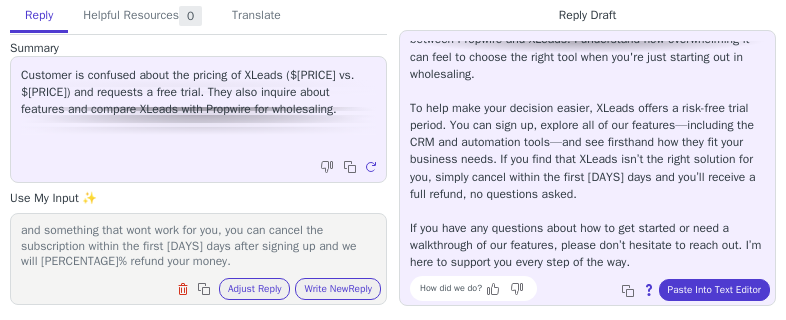 scroll, scrollTop: 62, scrollLeft: 0, axis: vertical 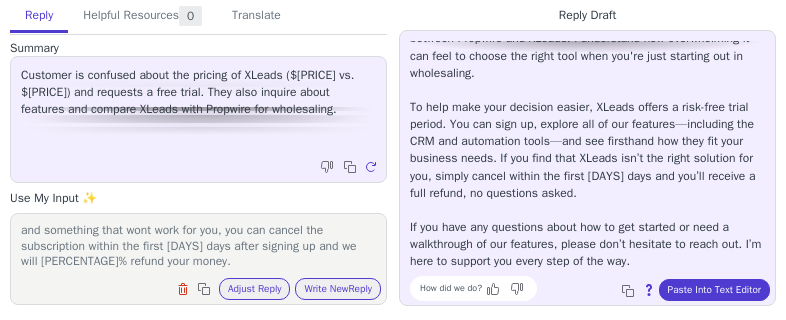 click on "if you're having a hard time choosing which software to use, what you can do with xleads is subscribe to it, test the software, use the crm and every features it has, if it feels like it's not in your liking and something that wont work for you, you can cancel the subscription within the first [DAYS] days after signing up and we will [PERCENTAGE]% refund your money." at bounding box center (198, 246) 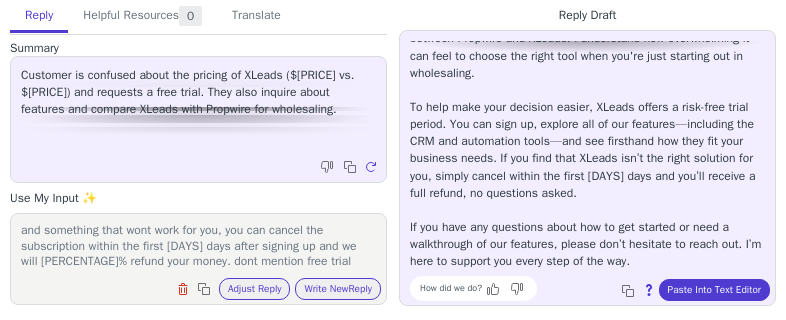 click on "if you're having a hard time choosing which software to use, what you can do with xleads is subscribe to it, test the software, use the crm and every features it has, if it feels like it's not in your liking and something that wont work for you, you can cancel the subscription within the first [DAYS] days after signing up and we will [PERCENTAGE]% refund your money. dont mention free trial" at bounding box center (198, 246) 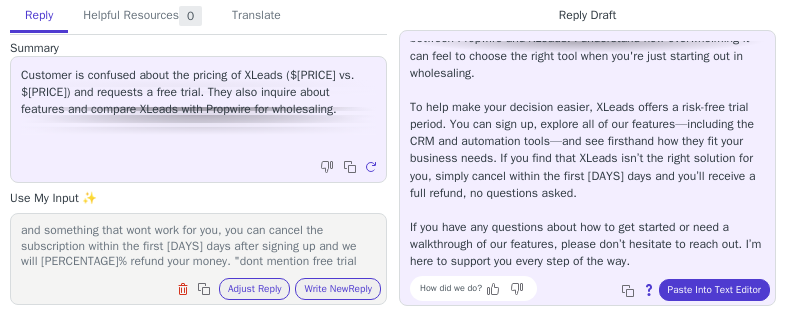 click on "if you're having a hard time choosing which software to use, what you can do with xleads is subscribe to it, test the software, use the crm and every features it has, if it feels like it's not in your liking and something that wont work for you, you can cancel the subscription within the first [DAYS] days after signing up and we will [PERCENTAGE]% refund your money. "dont mention free trial" at bounding box center [198, 246] 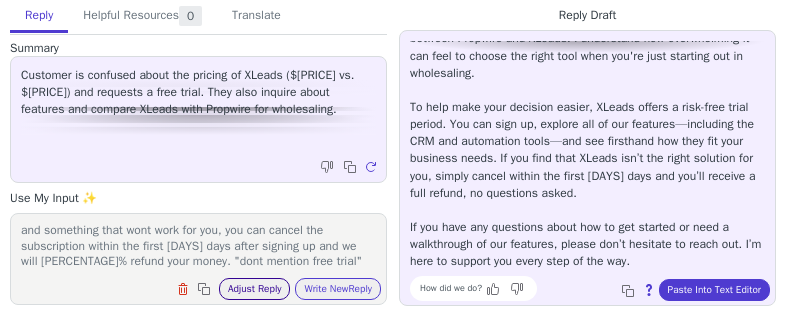 click on "Adjust Reply" at bounding box center [255, 289] 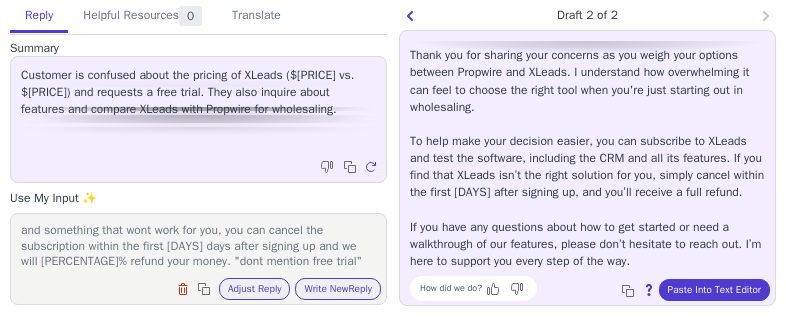 scroll, scrollTop: 45, scrollLeft: 0, axis: vertical 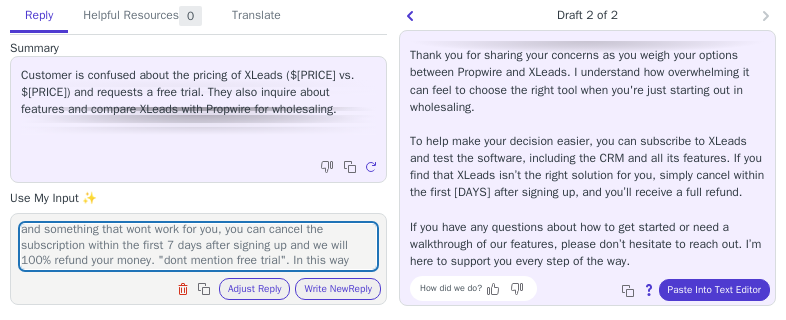click on "Hello [FIRST], Thank you for sharing your concerns as you weigh your options between Propwire and XLeads. I understand how overwhelming it can feel to choose the right tool when you're just starting out in wholesaling. To help make your decision easier, you can subscribe to XLeads and test the software, including the CRM and all its features. If you find that XLeads isn’t the right solution for you, simply cancel within the first 7 days after signing up, and you’ll receive a full refund. If you have any questions about how to get started or need a walkthrough of our features, please don’t hesitate to reach out. I’m here to support you every step of the way." at bounding box center (587, 141) 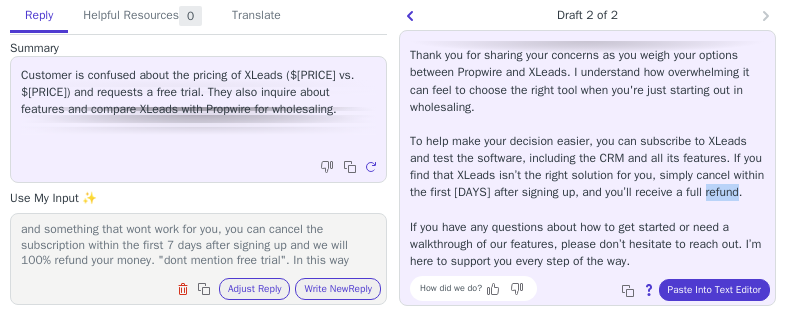 click on "Hello [FIRST], Thank you for sharing your concerns as you weigh your options between Propwire and XLeads. I understand how overwhelming it can feel to choose the right tool when you're just starting out in wholesaling. To help make your decision easier, you can subscribe to XLeads and test the software, including the CRM and all its features. If you find that XLeads isn’t the right solution for you, simply cancel within the first 7 days after signing up, and you’ll receive a full refund. If you have any questions about how to get started or need a walkthrough of our features, please don’t hesitate to reach out. I’m here to support you every step of the way." at bounding box center (587, 141) 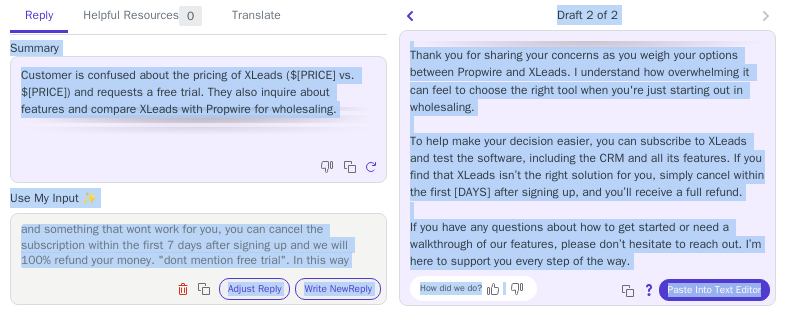 click on "Hello [FIRST], Thank you for sharing your concerns as you weigh your options between Propwire and XLeads. I understand how overwhelming it can feel to choose the right tool when you're just starting out in wholesaling. To help make your decision easier, you can subscribe to XLeads and test the software, including the CRM and all its features. If you find that XLeads isn’t the right solution for you, simply cancel within the first 7 days after signing up, and you’ll receive a full refund. If you have any questions about how to get started or need a walkthrough of our features, please don’t hesitate to reach out. I’m here to support you every step of the way." at bounding box center (587, 141) 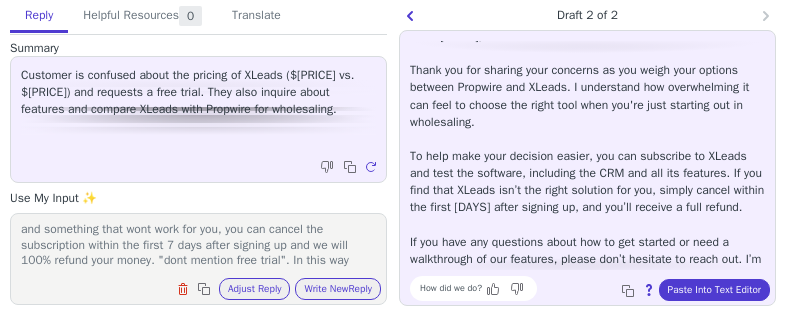scroll, scrollTop: 0, scrollLeft: 0, axis: both 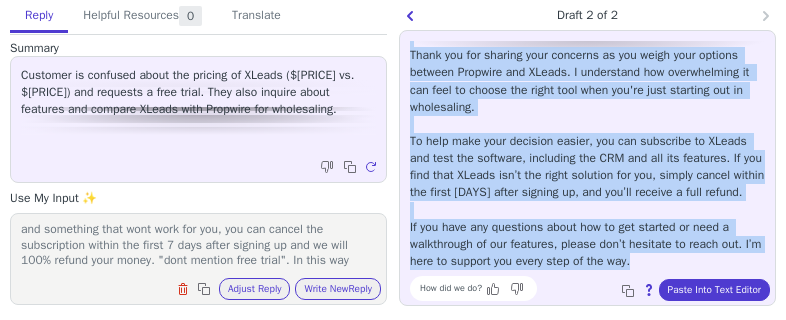 drag, startPoint x: 412, startPoint y: 47, endPoint x: 693, endPoint y: 264, distance: 355.03522 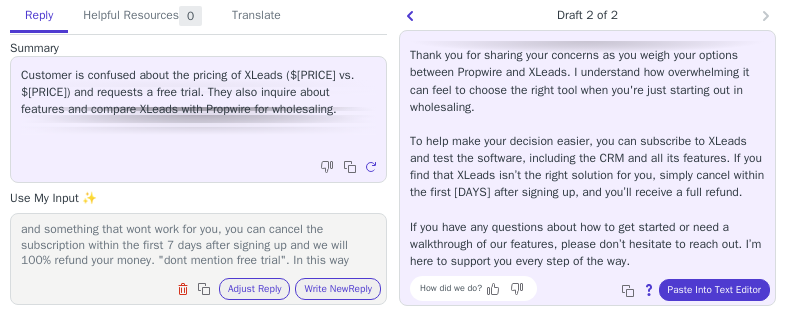 click on "if you're having a hard time choosing which software to use, what you can do with xleads is subscribe to it, test the software, use the crm and every features it has, if it feels like it's not in your liking and something that wont work for you, you can cancel the subscription within the first 7 days after signing up and we will 100% refund your money. "dont mention free trial". In this way" at bounding box center [198, 246] 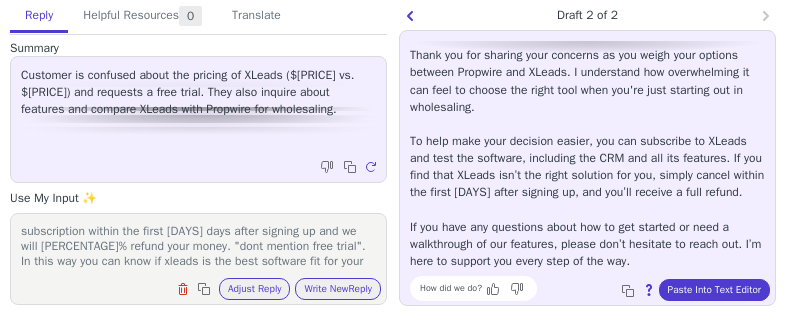 scroll, scrollTop: 78, scrollLeft: 0, axis: vertical 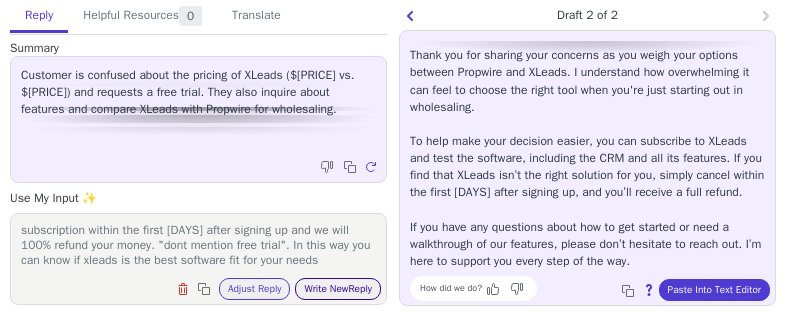 type on "if you're having a hard time choosing which software to use, what you can do with xleads is subscribe to it, test the software, use the crm and every features it has, if it feels like it's not in your liking and something that wont work for you, you can cancel the subscription within the first [DAYS] after signing up and we will 100% refund your money. "dont mention free trial". In this way you can know if xleads is the best software fit for your needs" 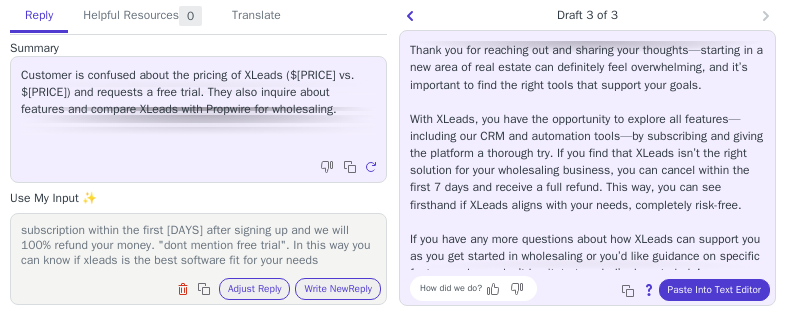 scroll, scrollTop: 62, scrollLeft: 0, axis: vertical 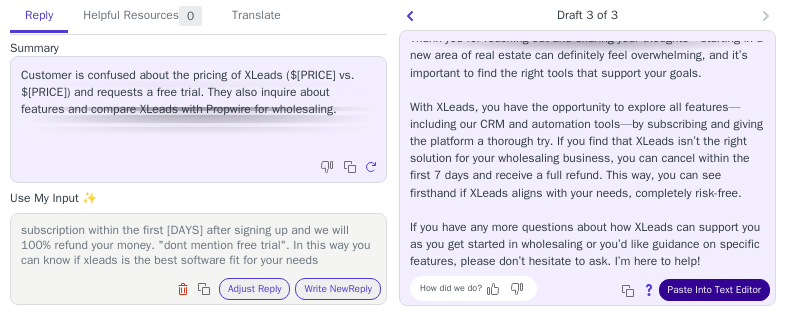 click on "Paste Into Text Editor" at bounding box center (714, 290) 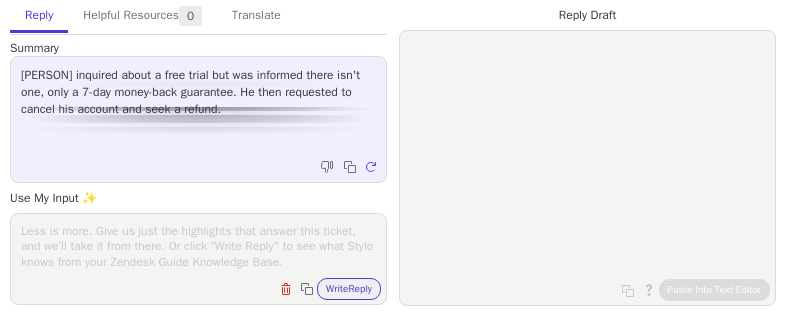 scroll, scrollTop: 0, scrollLeft: 0, axis: both 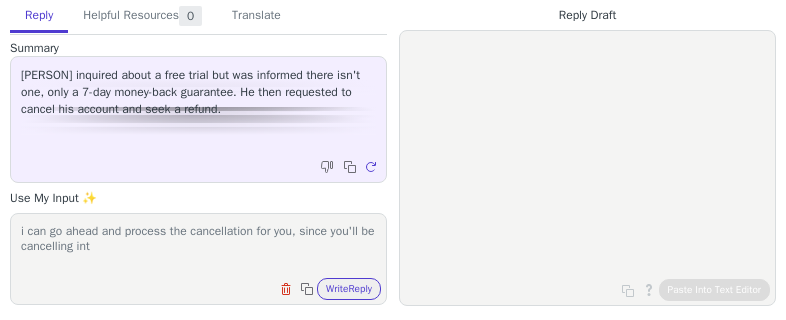 click on "i can go ahead and process the cancellation for you, since you'll be cancelling int" at bounding box center [198, 246] 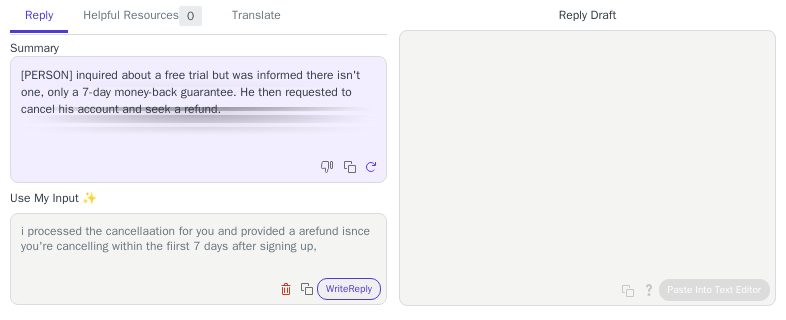 click on "i processed the cancellaation for you and provided a arefund isnce you're cancelling within the fiirst 7 days after signing up," at bounding box center (198, 246) 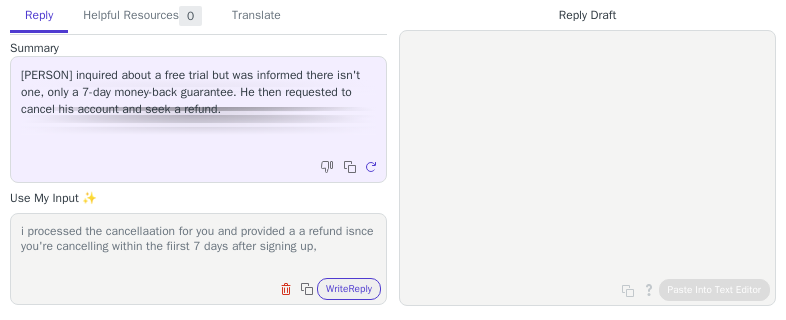 click on "i processed the cancellaation for you and provided a a refund isnce you're cancelling within the fiirst 7 days after signing up," at bounding box center [198, 246] 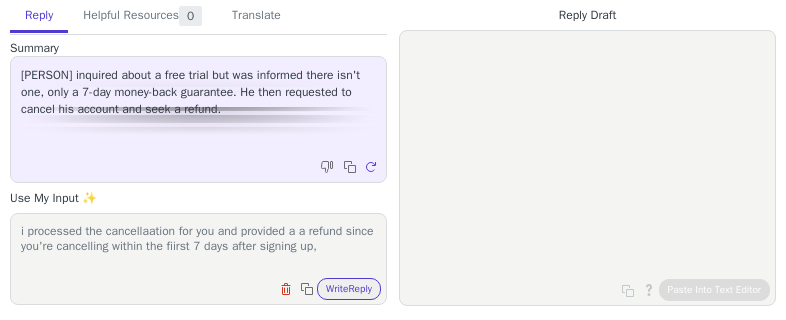 click on "i processed the cancellaation for you and provided a a refund since you're cancelling within the fiirst 7 days after signing up," at bounding box center [198, 246] 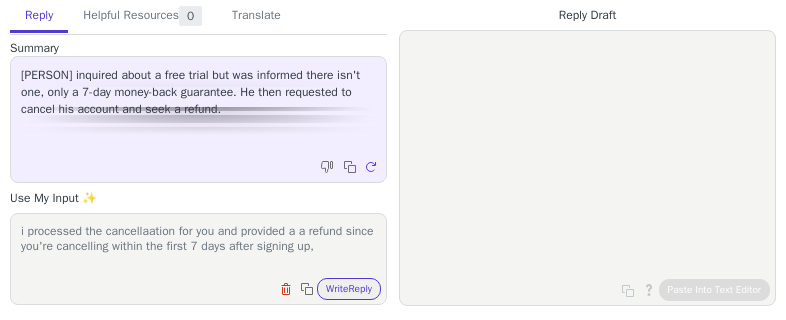 click on "i processed the cancellaation for you and provided a a refund since you're cancelling within the first 7 days after signing up," at bounding box center (198, 246) 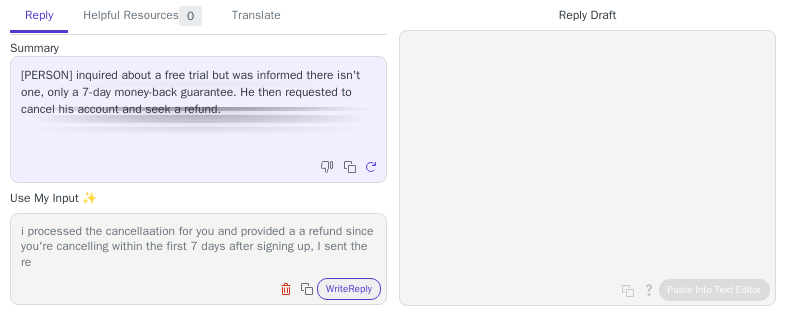 scroll, scrollTop: 1, scrollLeft: 0, axis: vertical 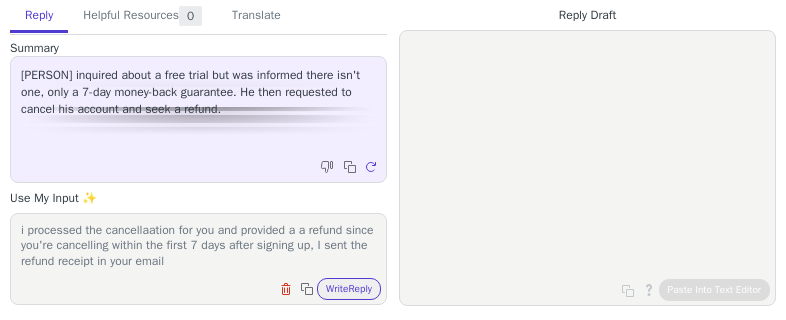 paste on "tacocorprei@gmail.com" 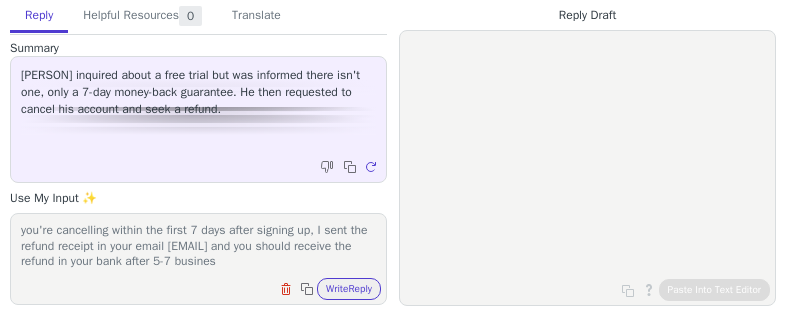 scroll, scrollTop: 32, scrollLeft: 0, axis: vertical 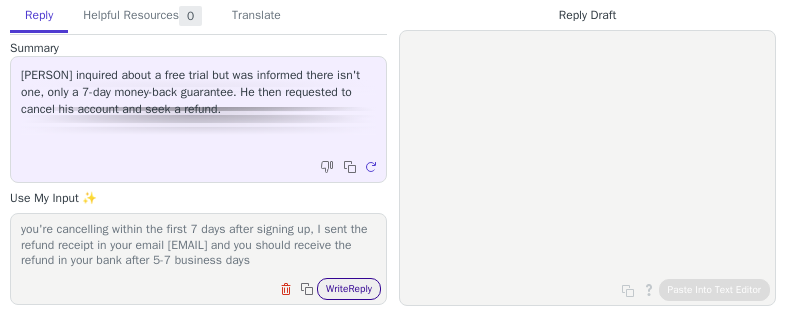 type on "i processed the cancellaation for you and provided a a refund since you're cancelling within the first 7 days after signing up, I sent the refund receipt in your email tacocorprei@gmail.com and you should receive the refund in your bank after 5-7 business days" 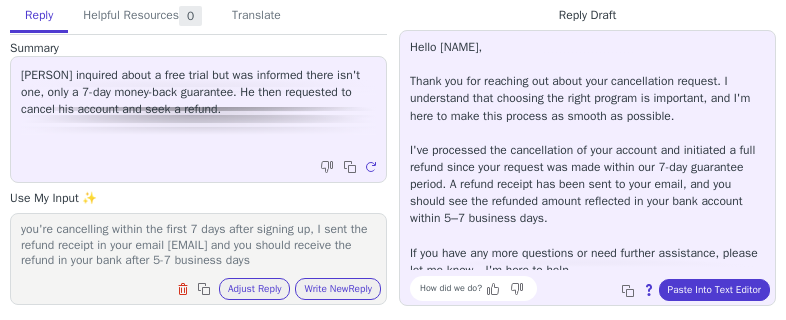 scroll, scrollTop: 0, scrollLeft: 0, axis: both 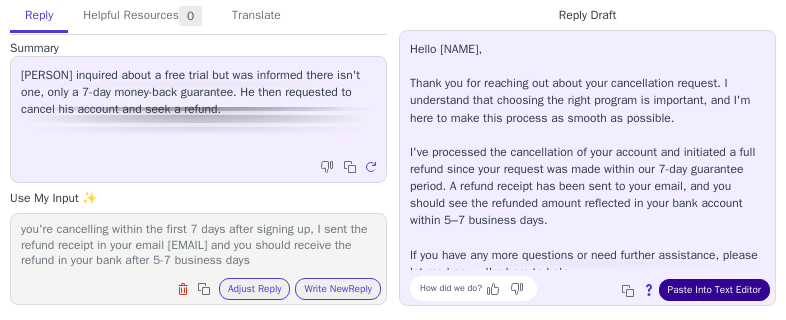 click on "Paste Into Text Editor" at bounding box center (714, 290) 